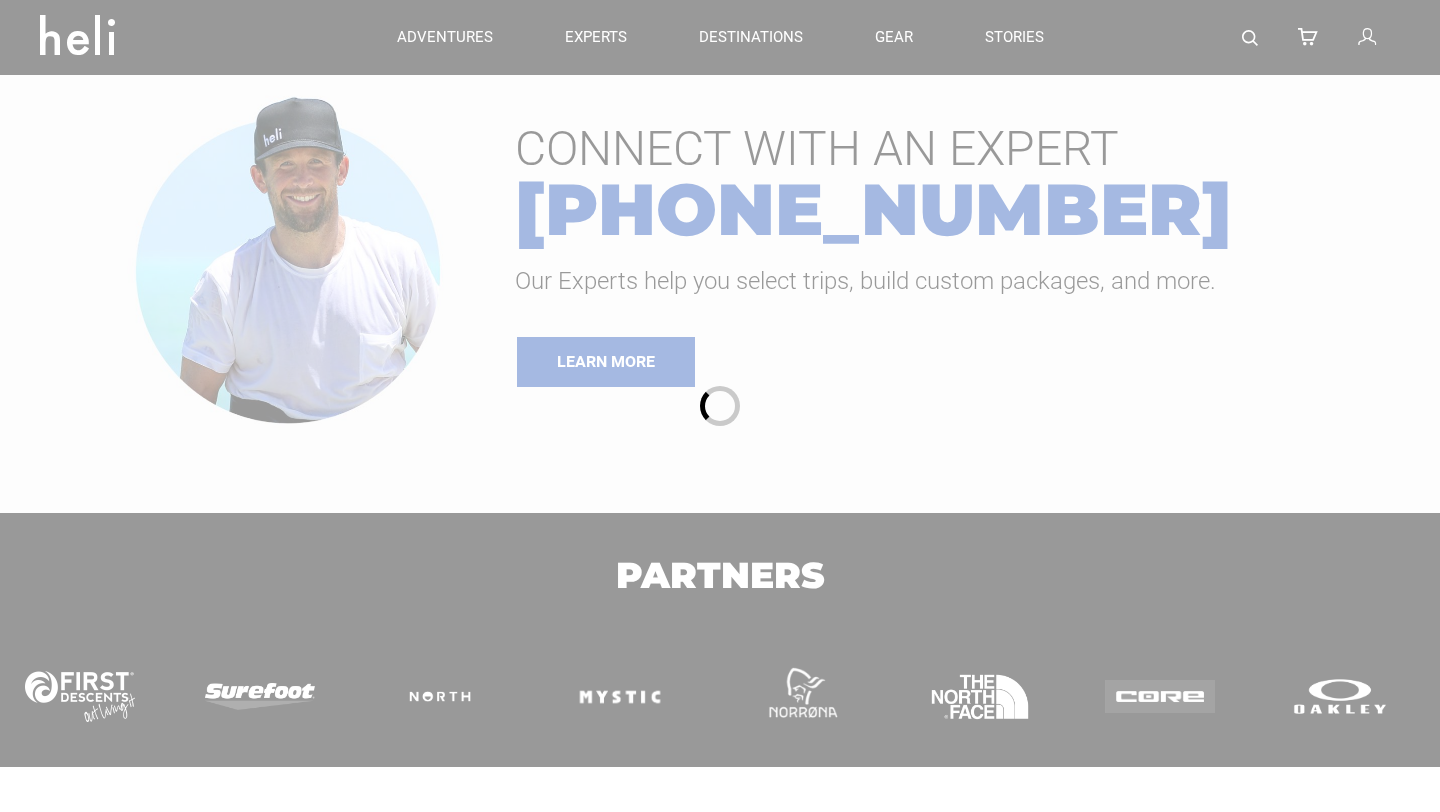 scroll, scrollTop: 0, scrollLeft: 0, axis: both 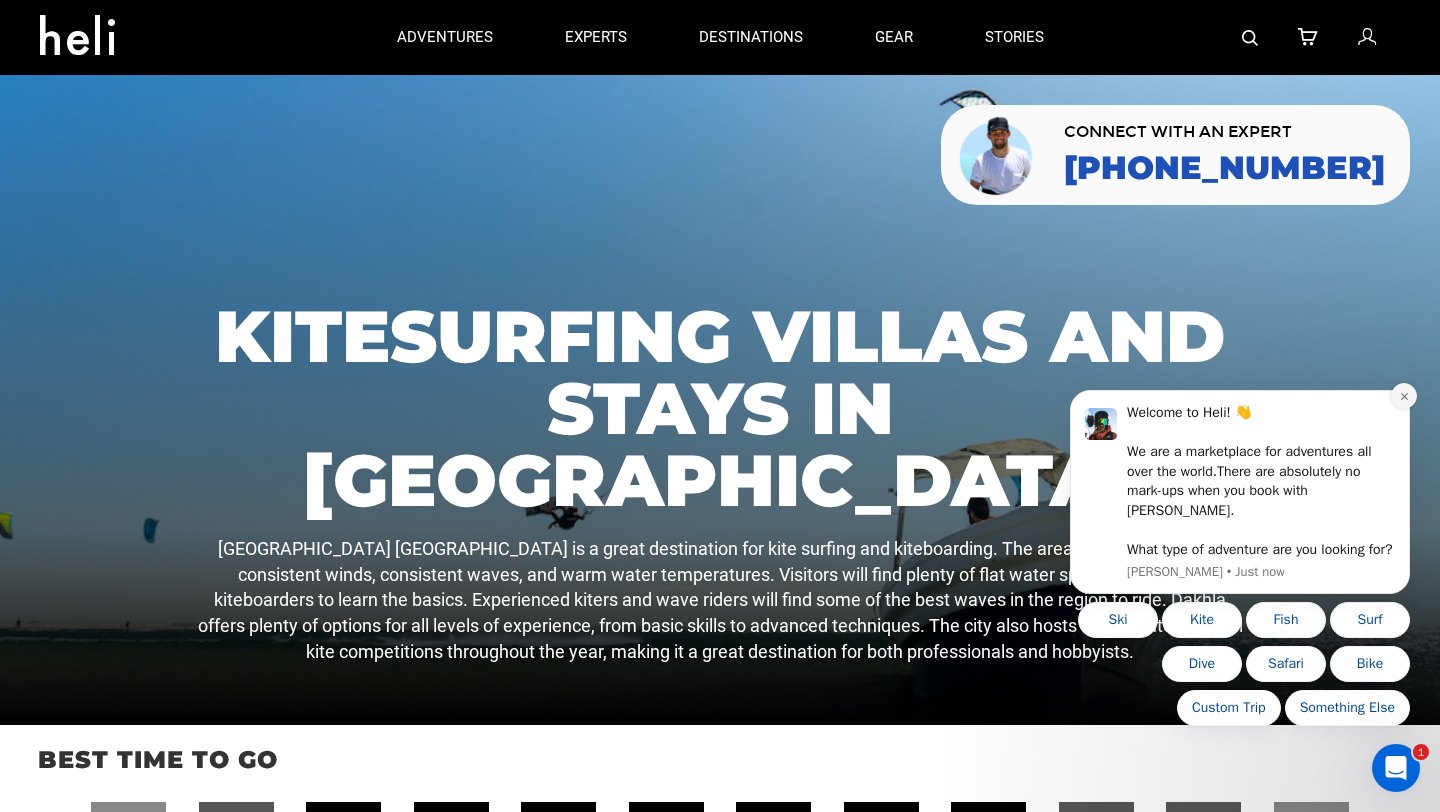 click 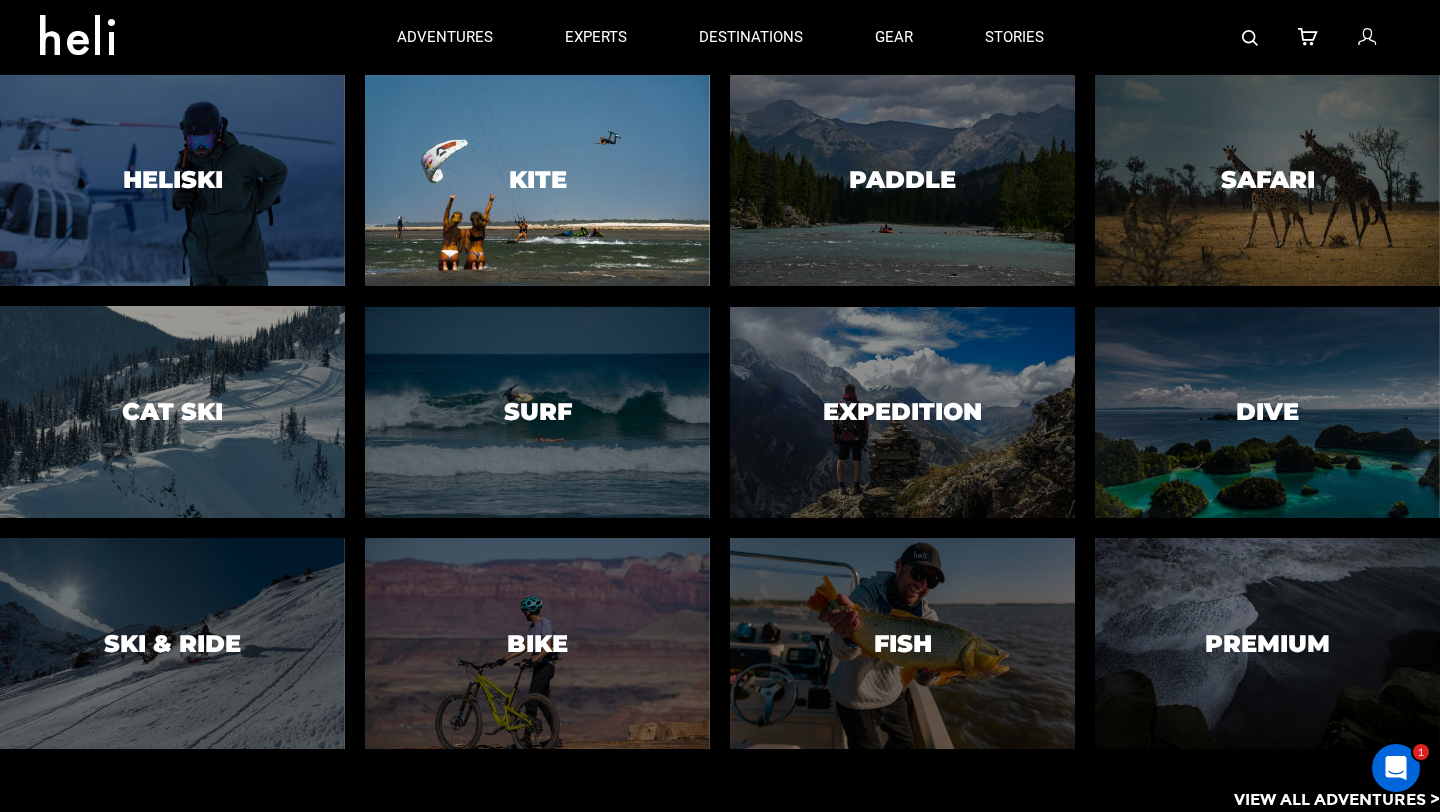 click at bounding box center (538, 181) 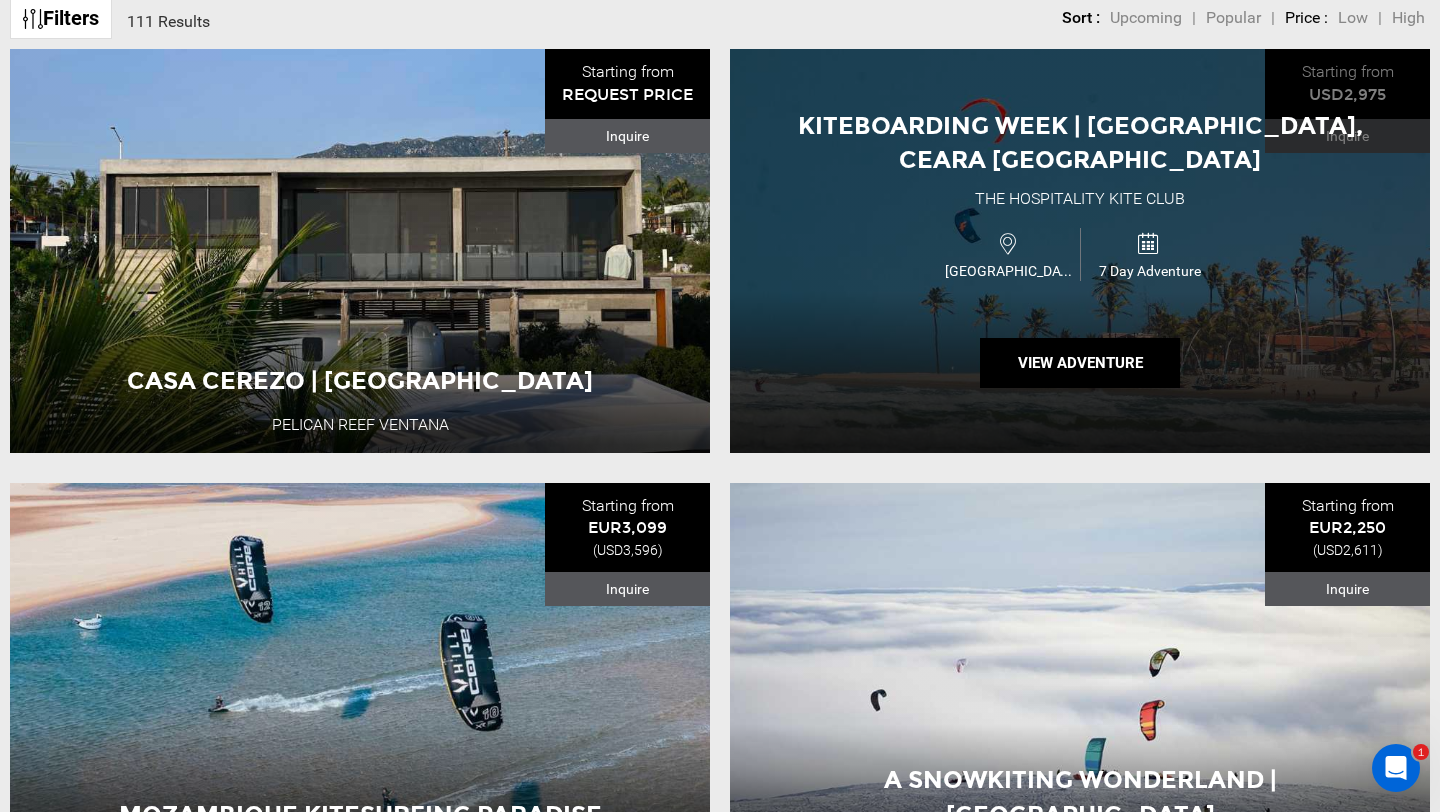 scroll, scrollTop: 825, scrollLeft: 0, axis: vertical 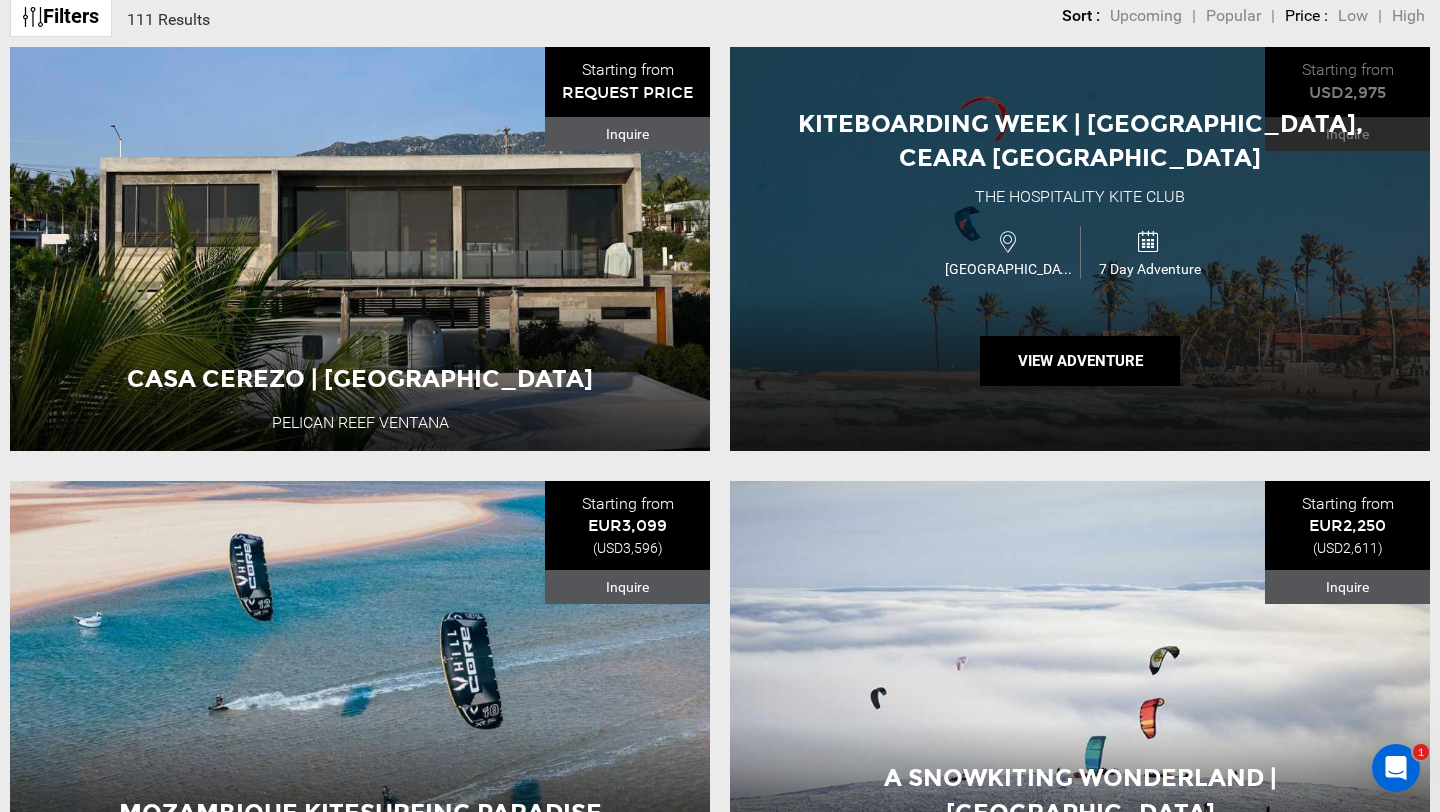 click on "Kiteboarding Week | [GEOGRAPHIC_DATA], Ceara [GEOGRAPHIC_DATA] The Hospitality Kite Club  [GEOGRAPHIC_DATA] 7 Day Adventure  View Adventure" at bounding box center (1080, 248) 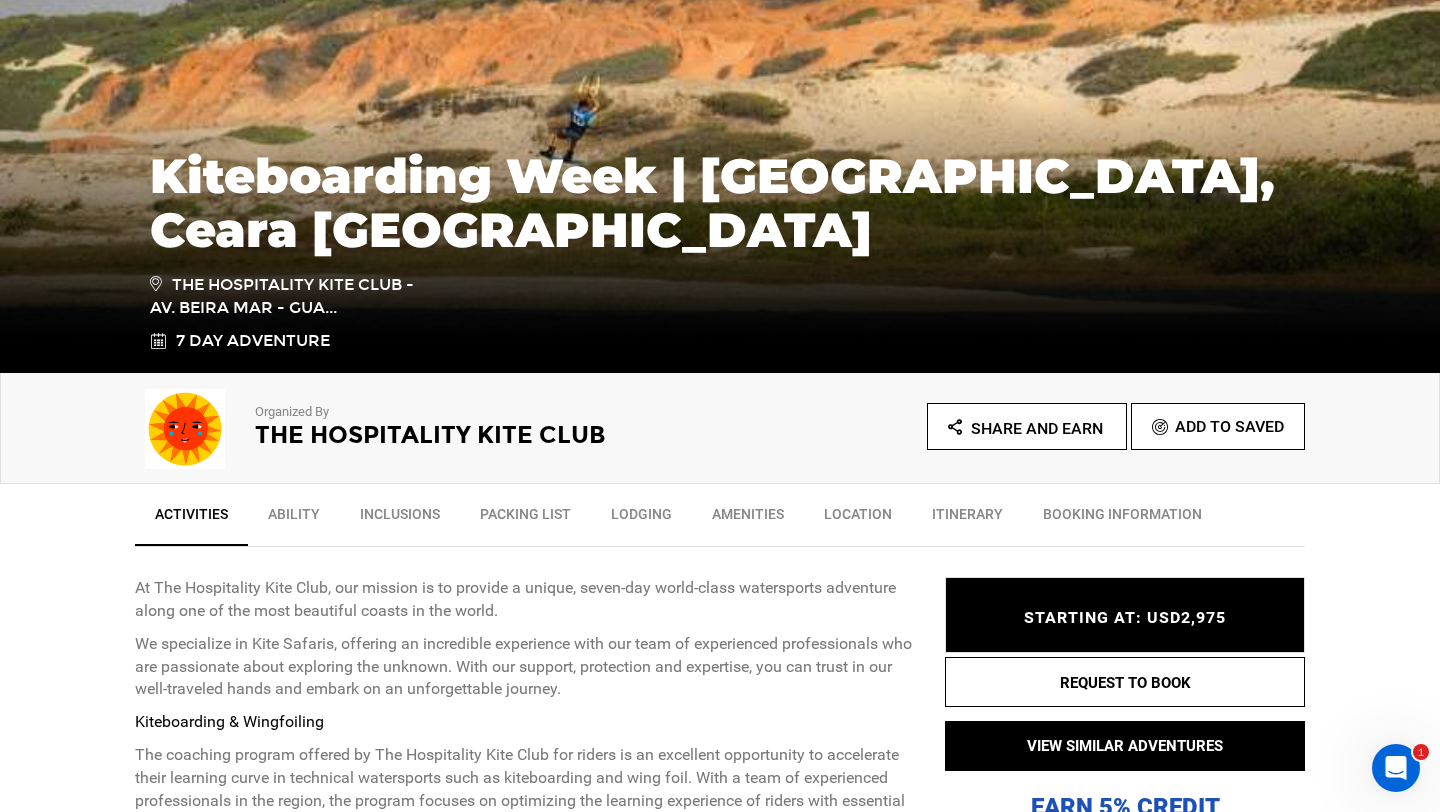 scroll, scrollTop: 320, scrollLeft: 0, axis: vertical 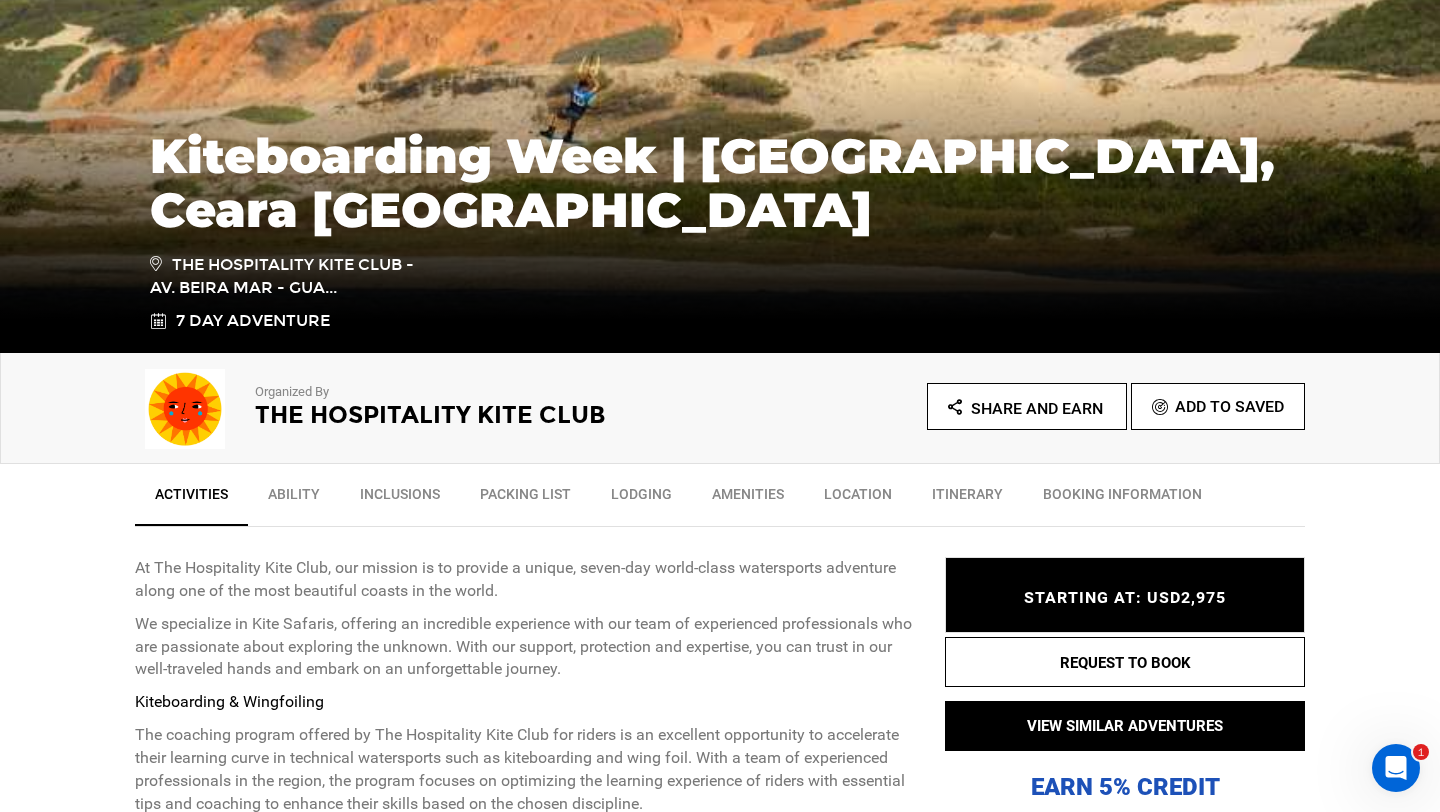 click on "Ability" at bounding box center (294, 499) 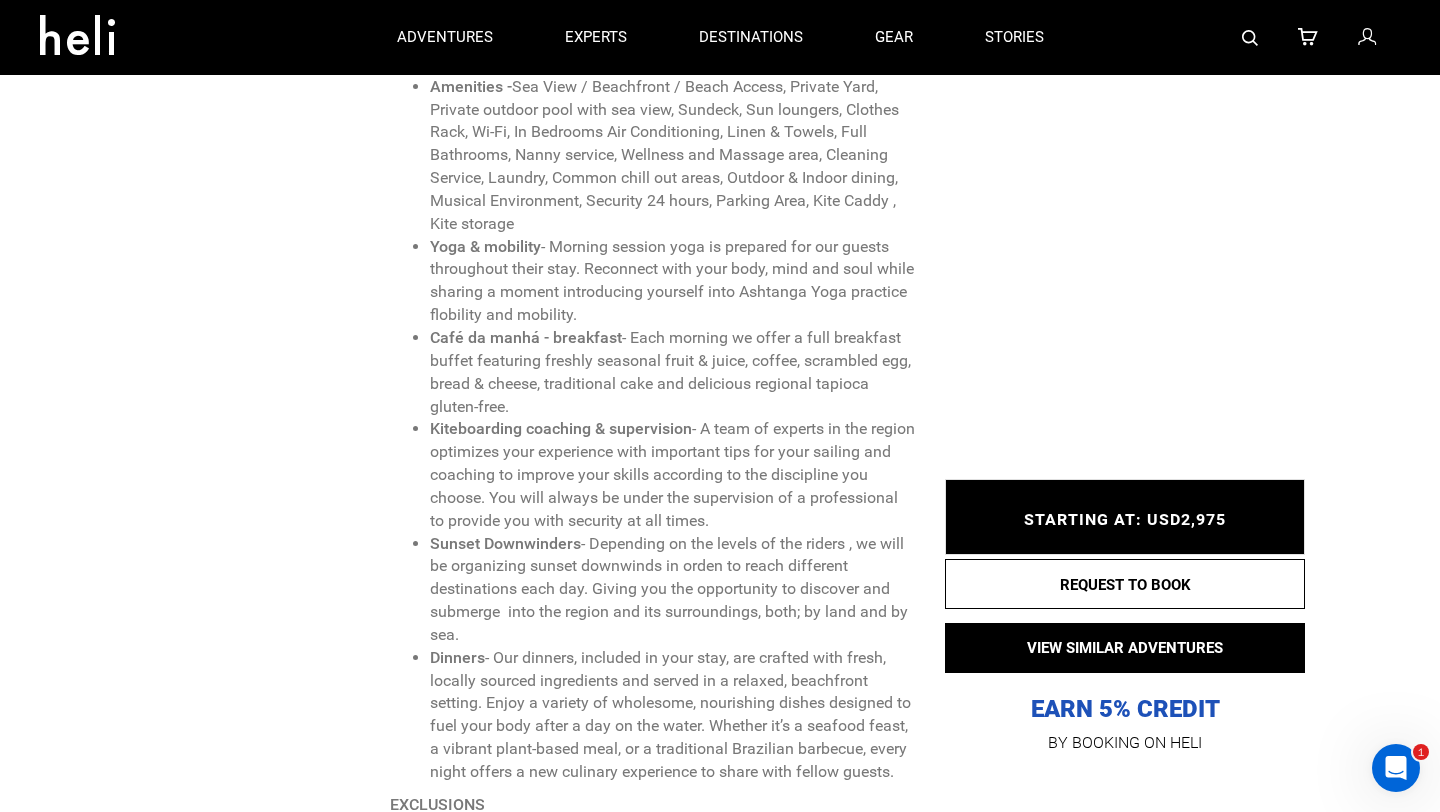 scroll, scrollTop: 2713, scrollLeft: 0, axis: vertical 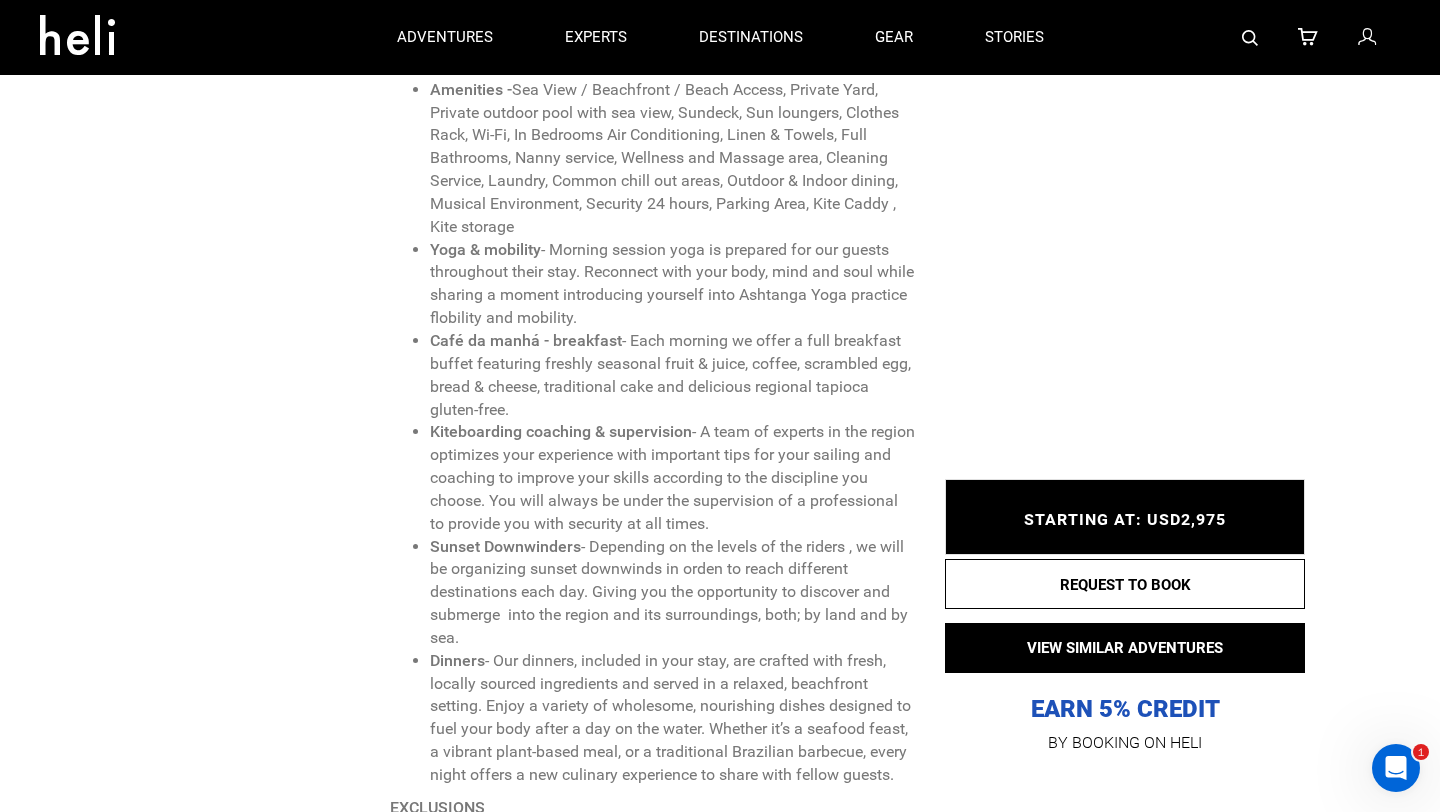click on "STARTING AT: USD2,975
STARTING AT: USD2,975" at bounding box center [1125, 517] 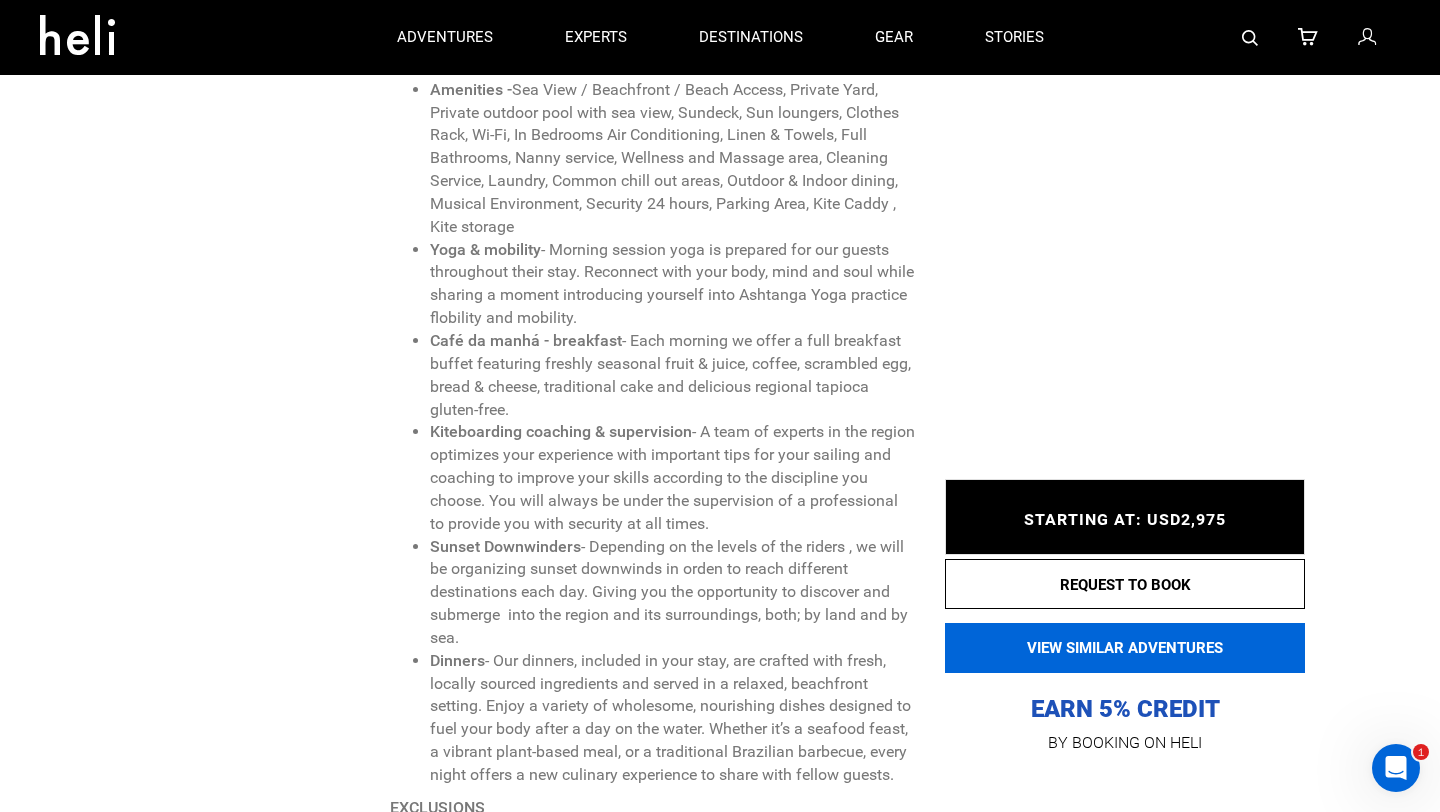 click on "VIEW SIMILAR ADVENTURES" at bounding box center (1125, 648) 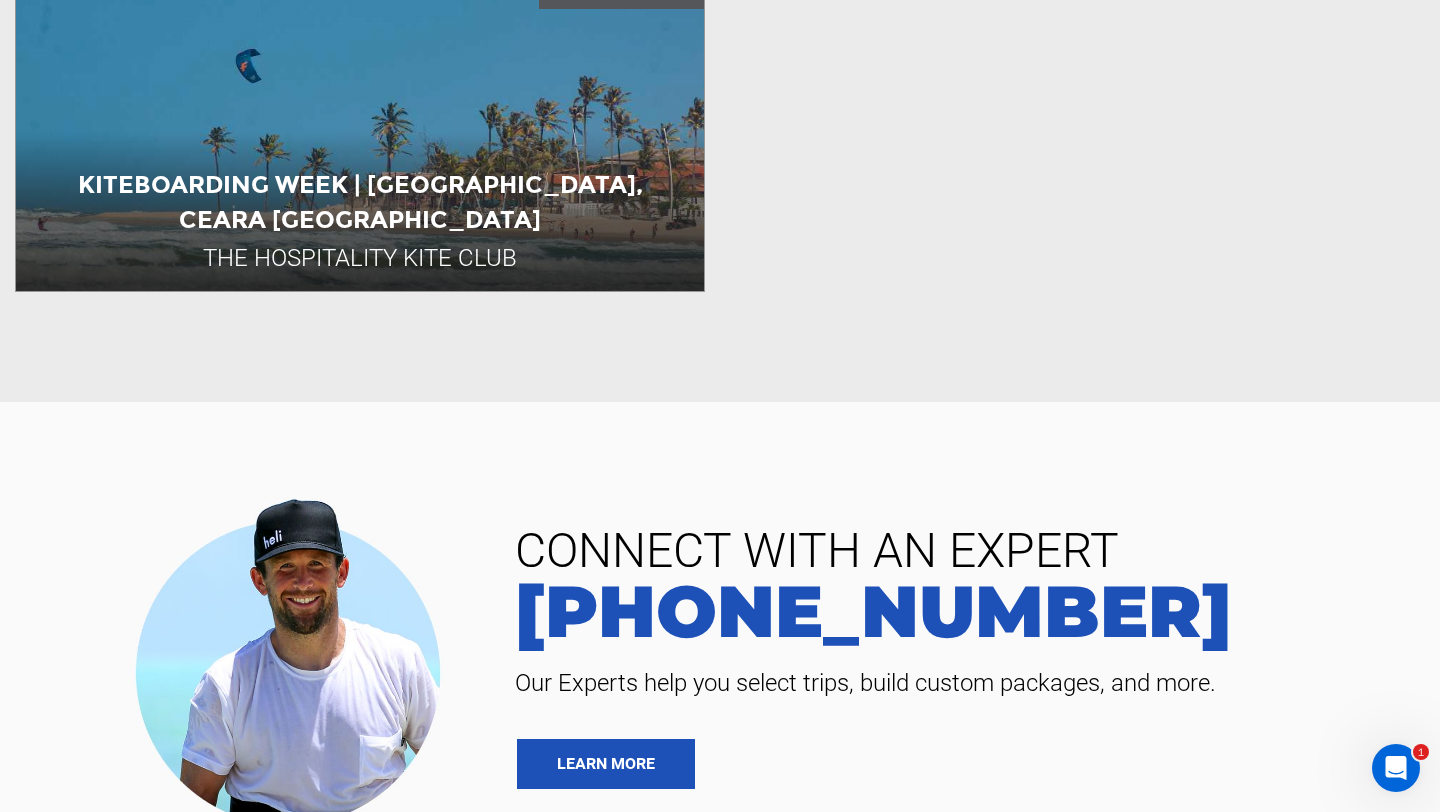 scroll, scrollTop: 781, scrollLeft: 0, axis: vertical 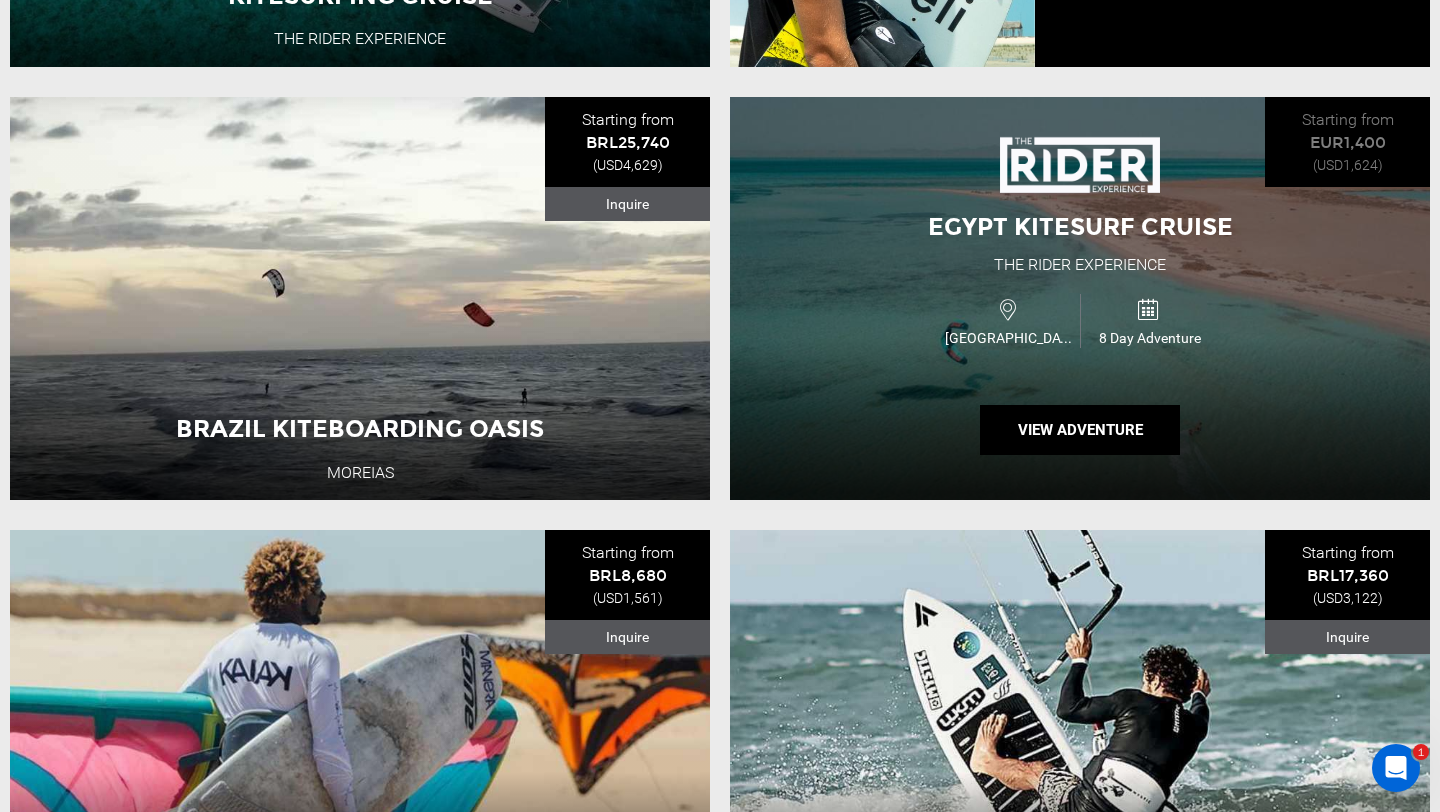 click on "Egypt Kitesurf Cruise The Rider Experience  [GEOGRAPHIC_DATA] 8 Day Adventure  View Adventure" at bounding box center (1080, 298) 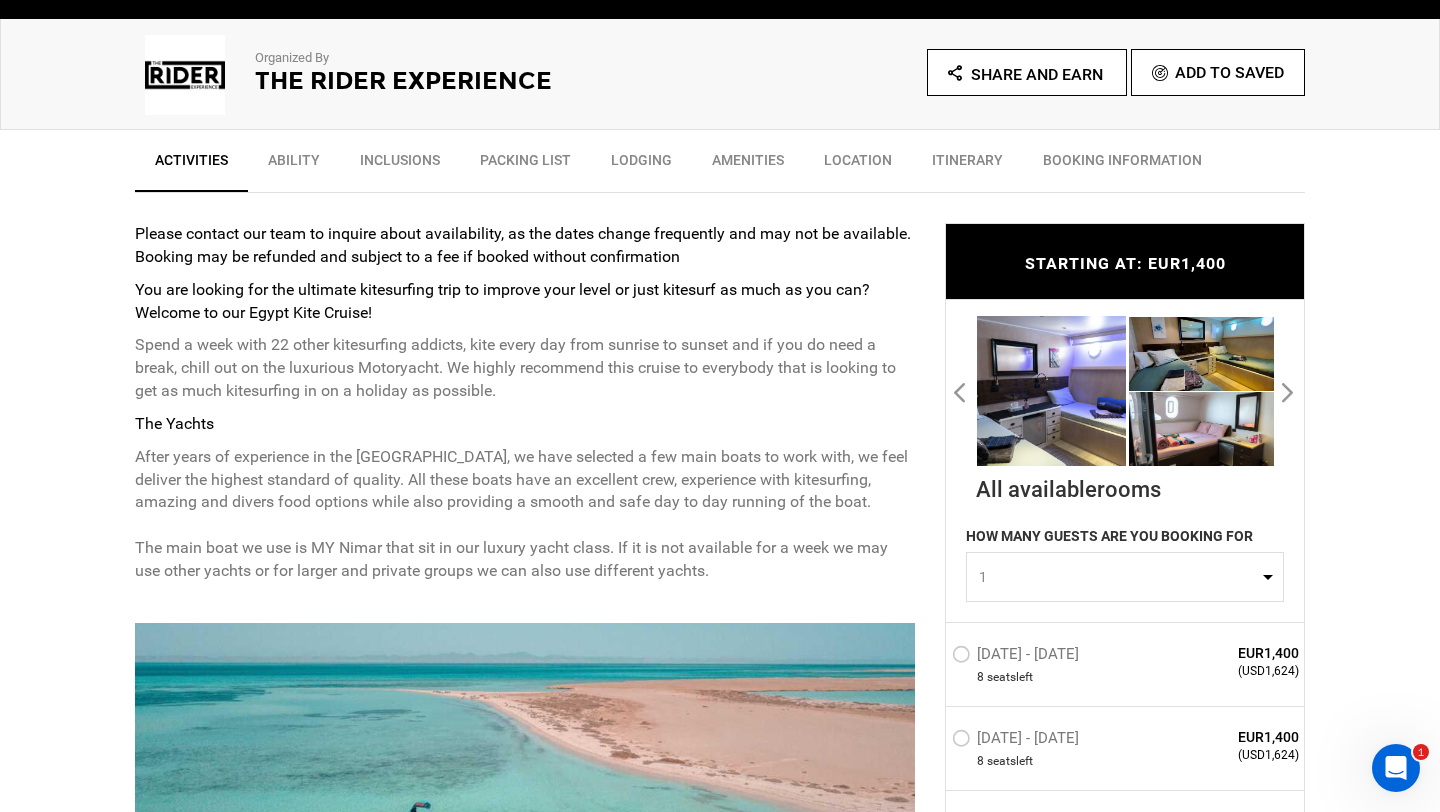 scroll, scrollTop: 682, scrollLeft: 0, axis: vertical 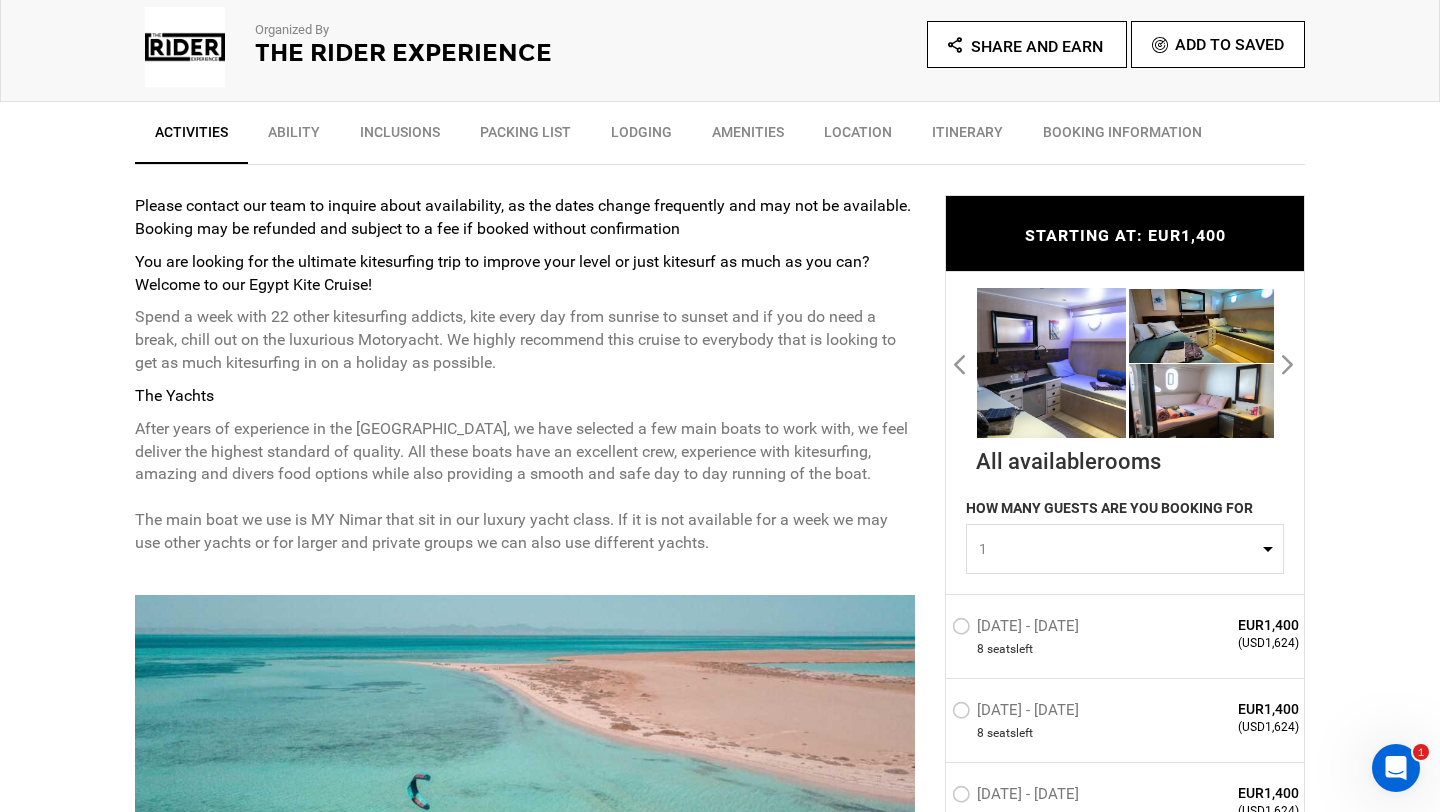 click on "1" at bounding box center [1118, 549] 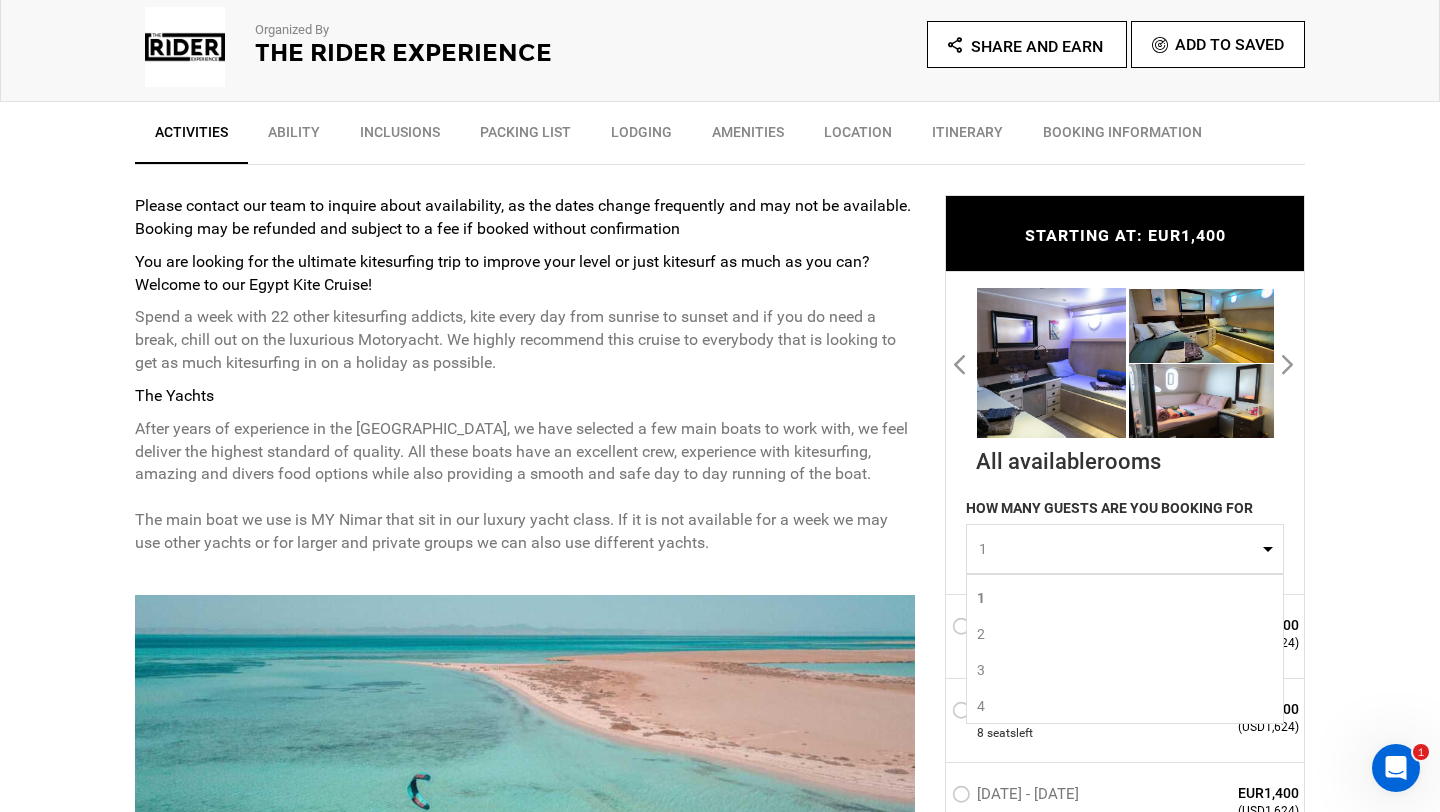 click on "2" at bounding box center (1125, 634) 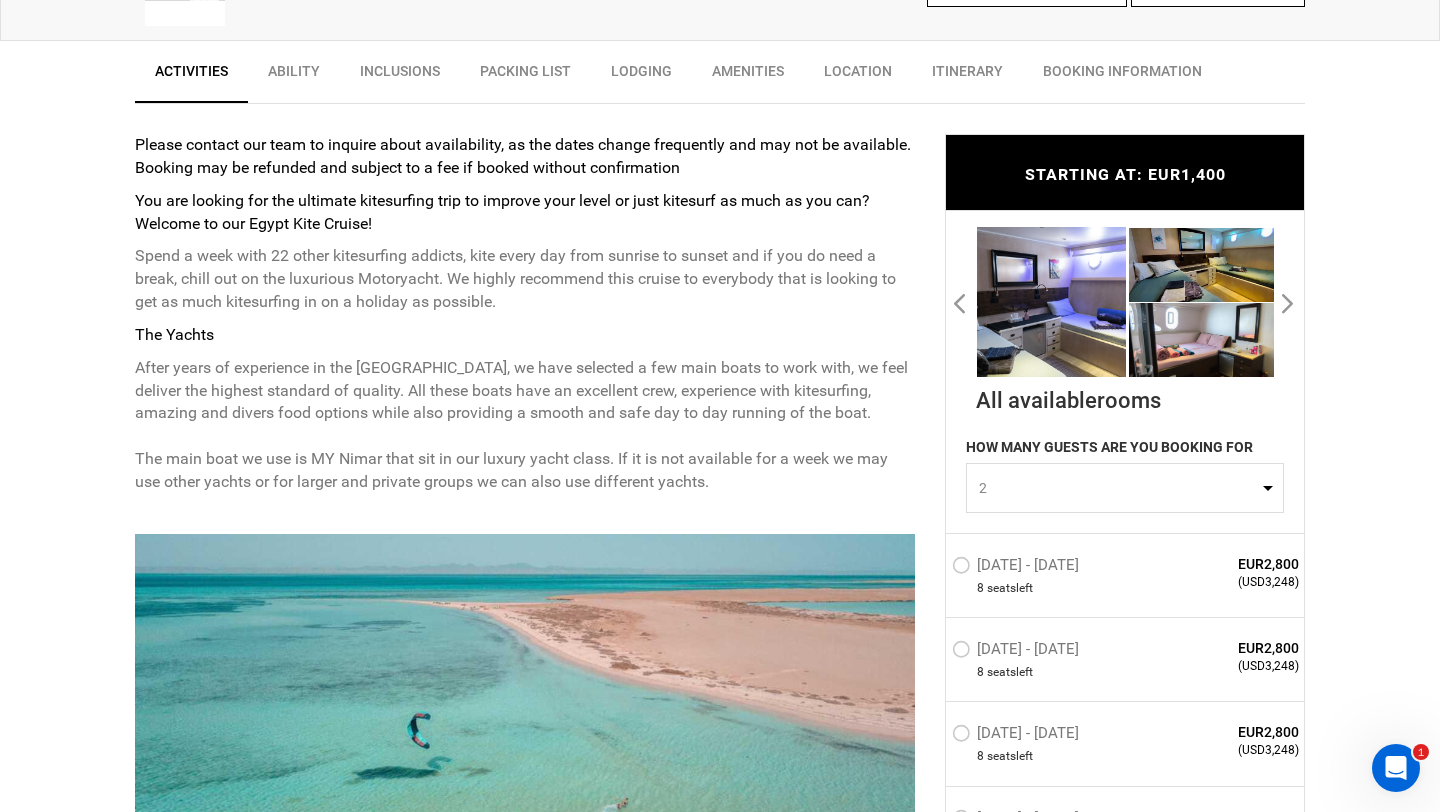 scroll, scrollTop: 762, scrollLeft: 0, axis: vertical 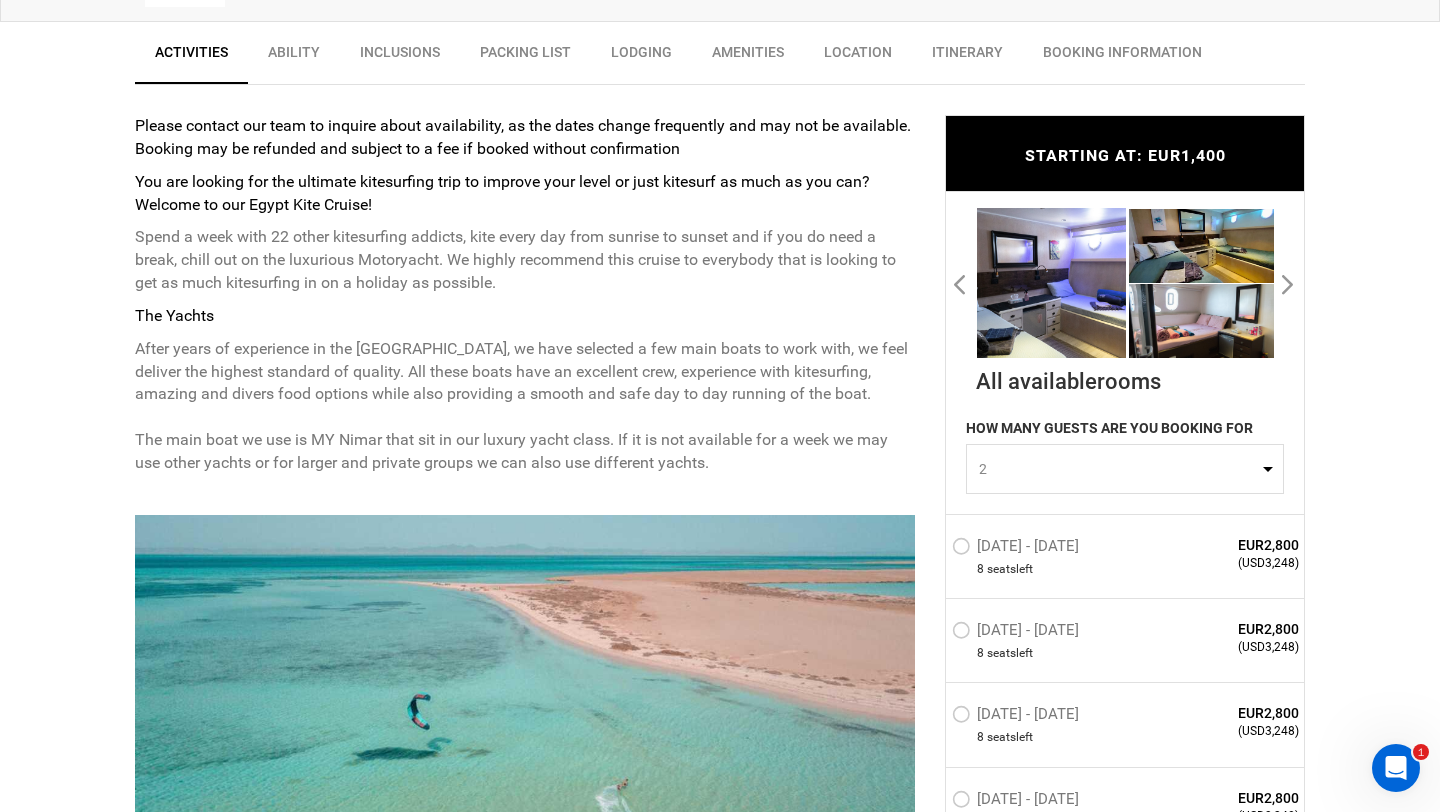 click on "Next" at bounding box center (1289, 282) 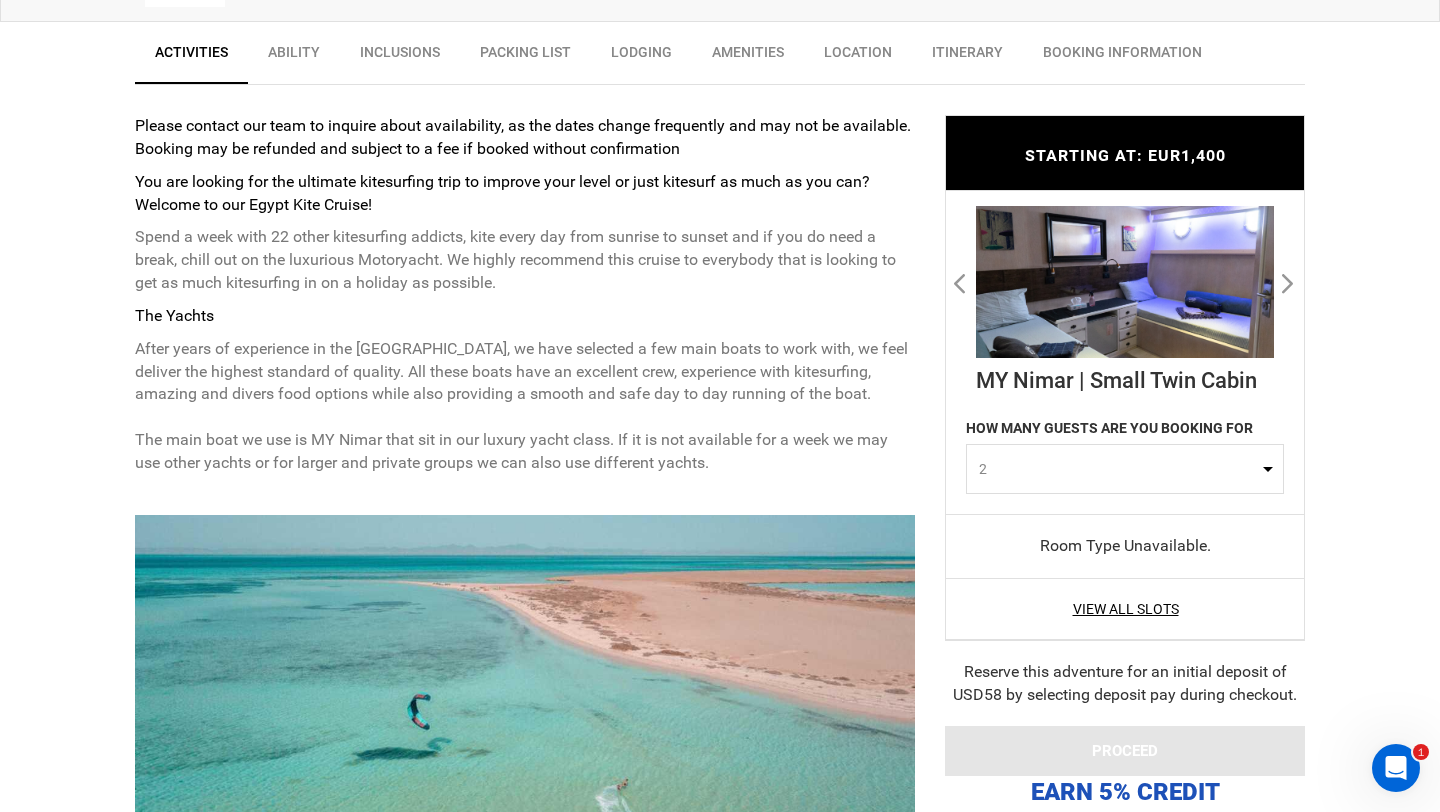 click on "Next" at bounding box center (1289, 282) 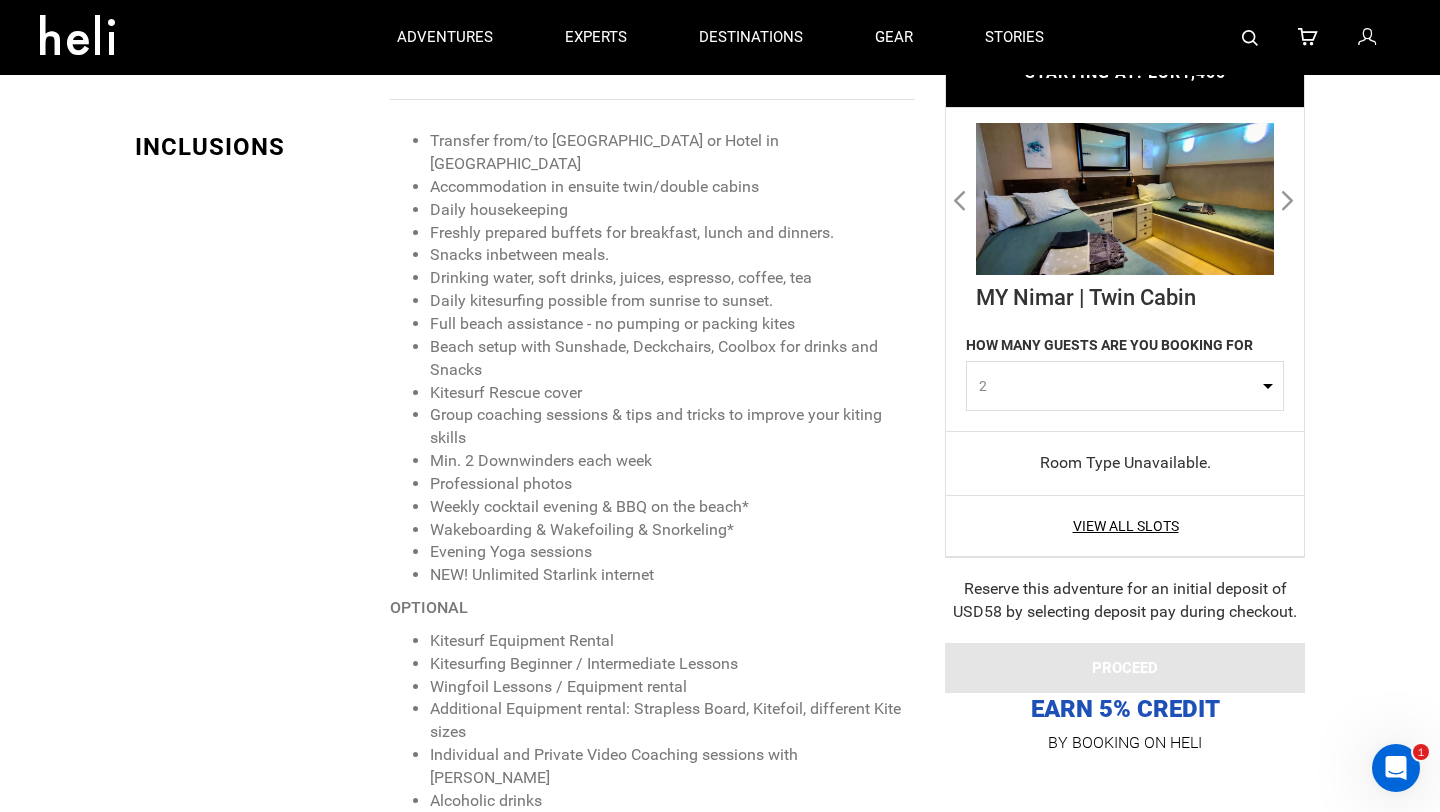 scroll, scrollTop: 1849, scrollLeft: 0, axis: vertical 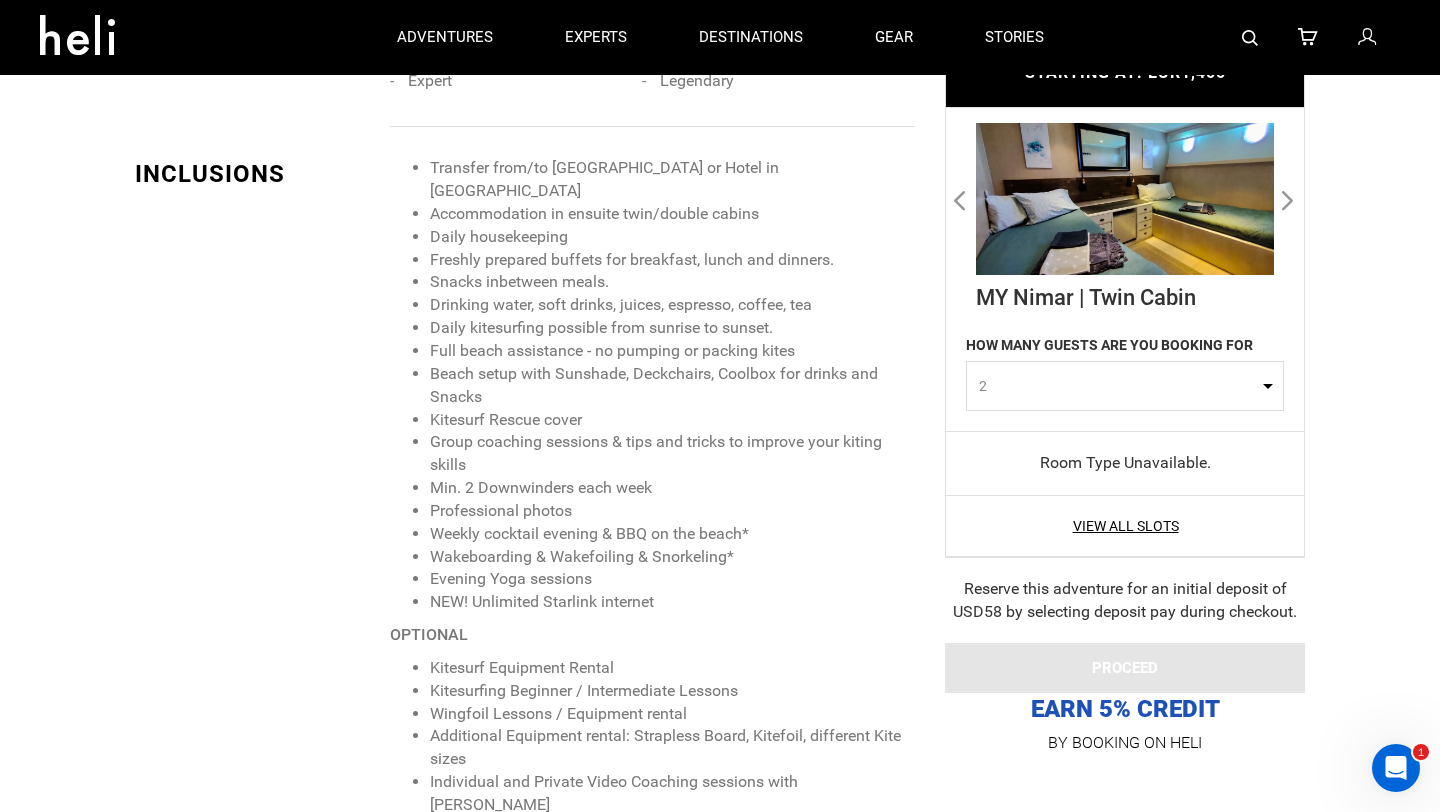 click at bounding box center [1396, 768] 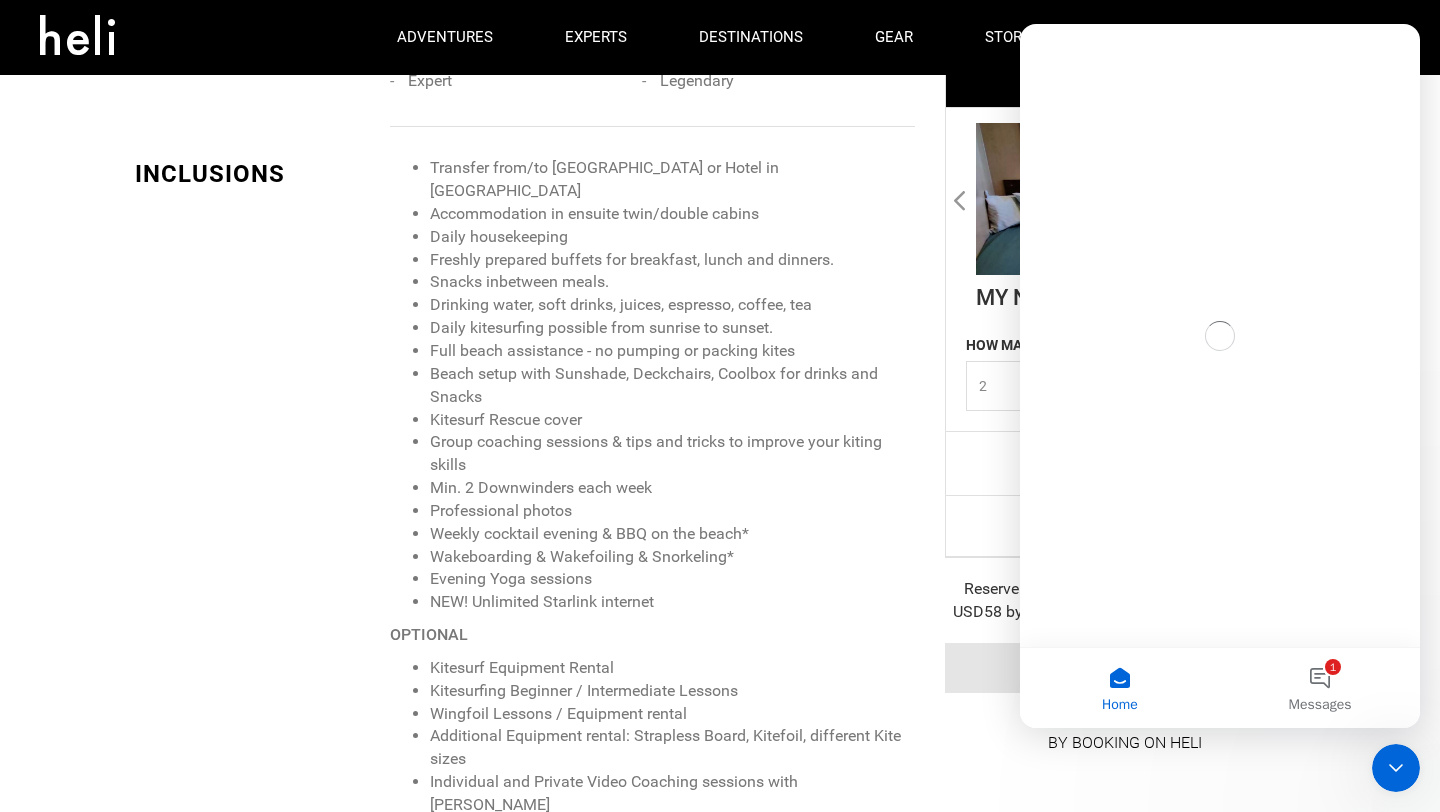 scroll, scrollTop: 0, scrollLeft: 0, axis: both 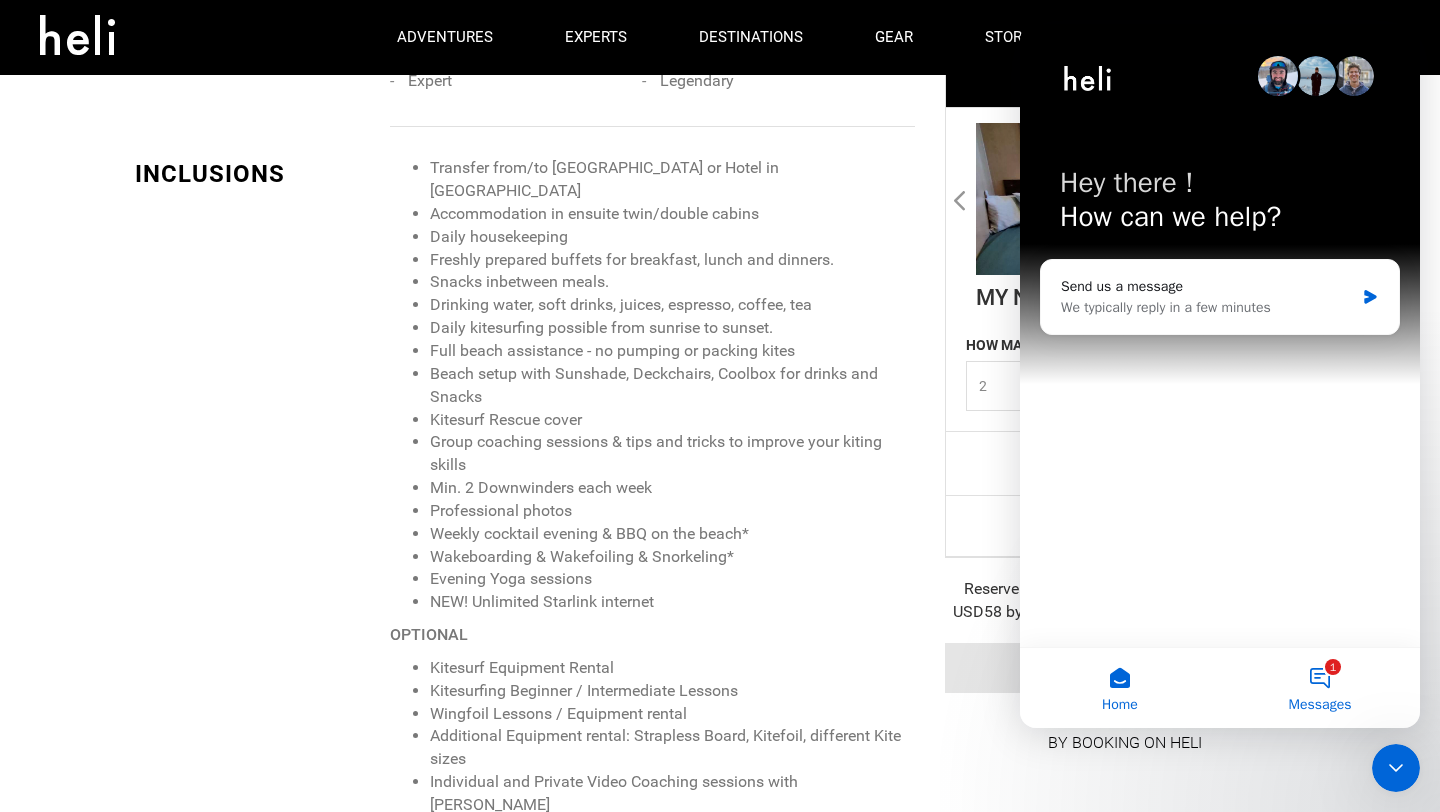 click on "1 Messages" at bounding box center [1320, 688] 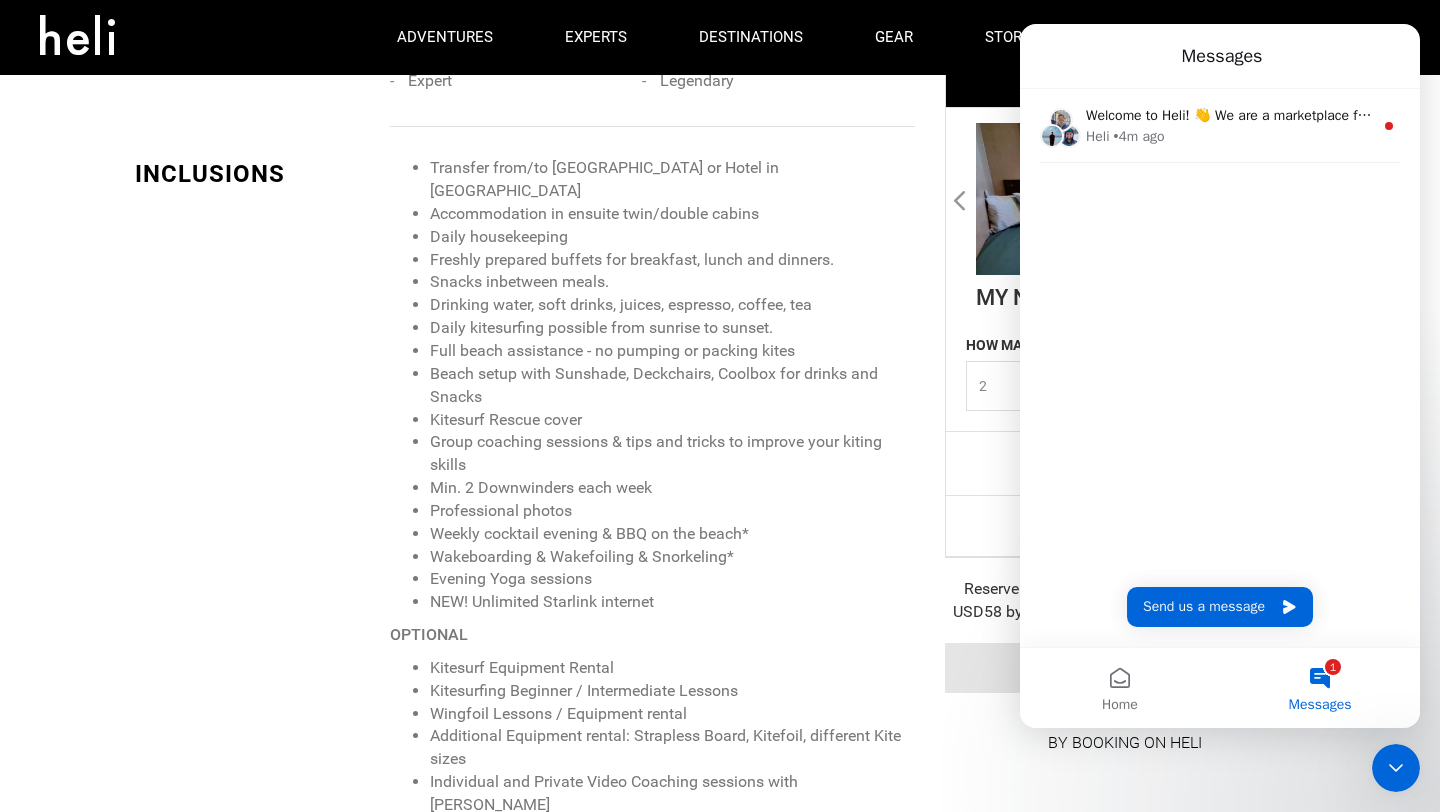 click at bounding box center (1125, 199) 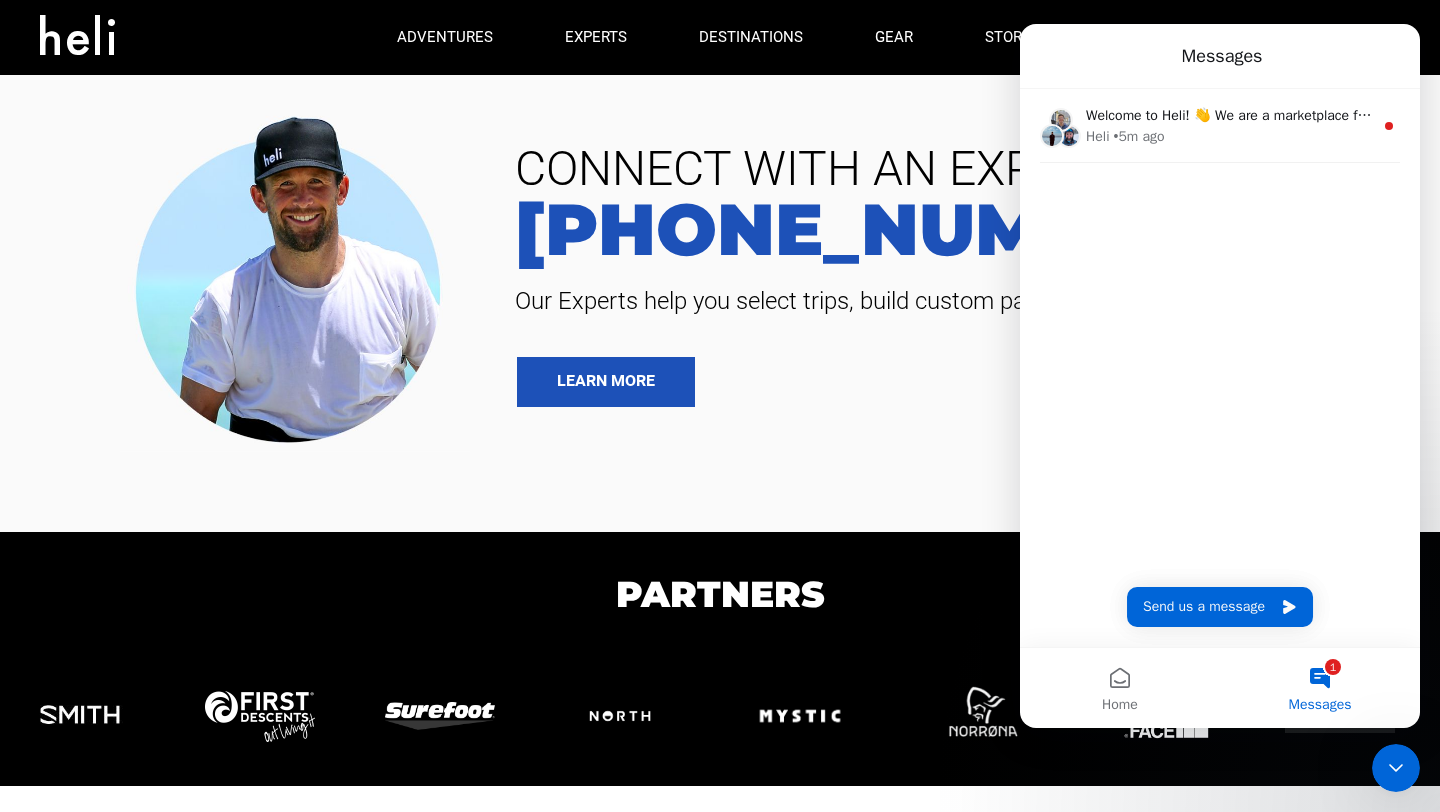 scroll, scrollTop: 0, scrollLeft: 0, axis: both 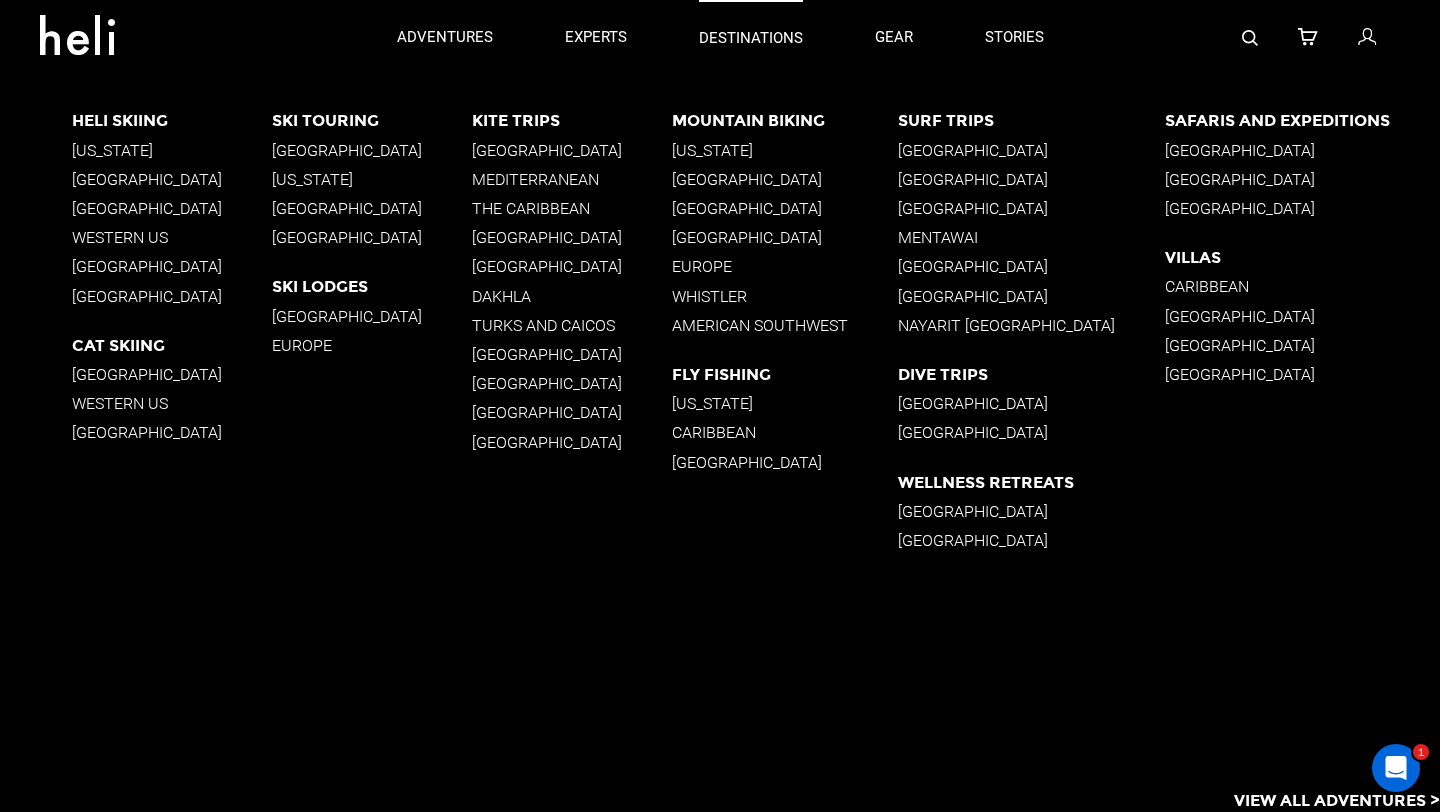click on "destinations" at bounding box center (751, 38) 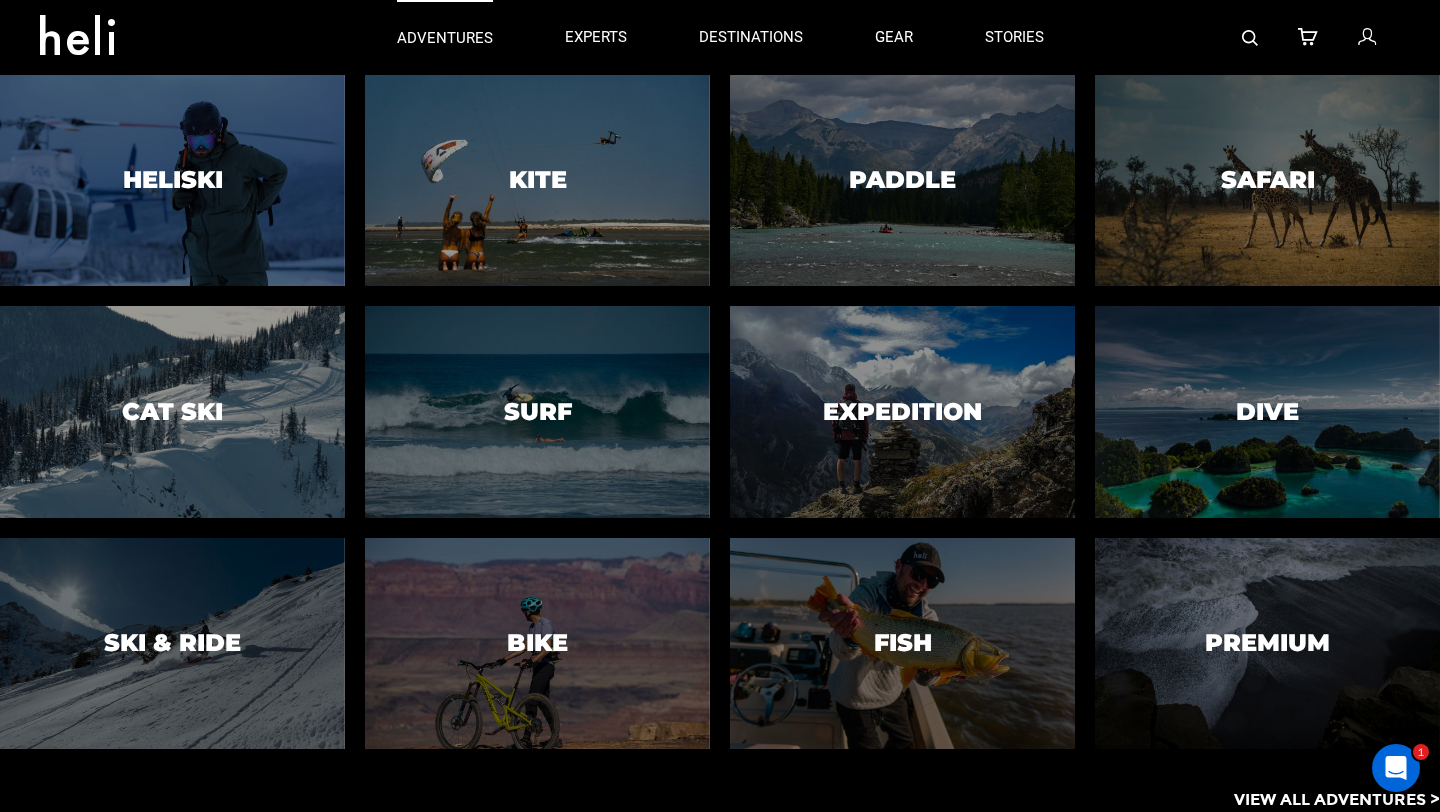click on "adventures" at bounding box center [445, 38] 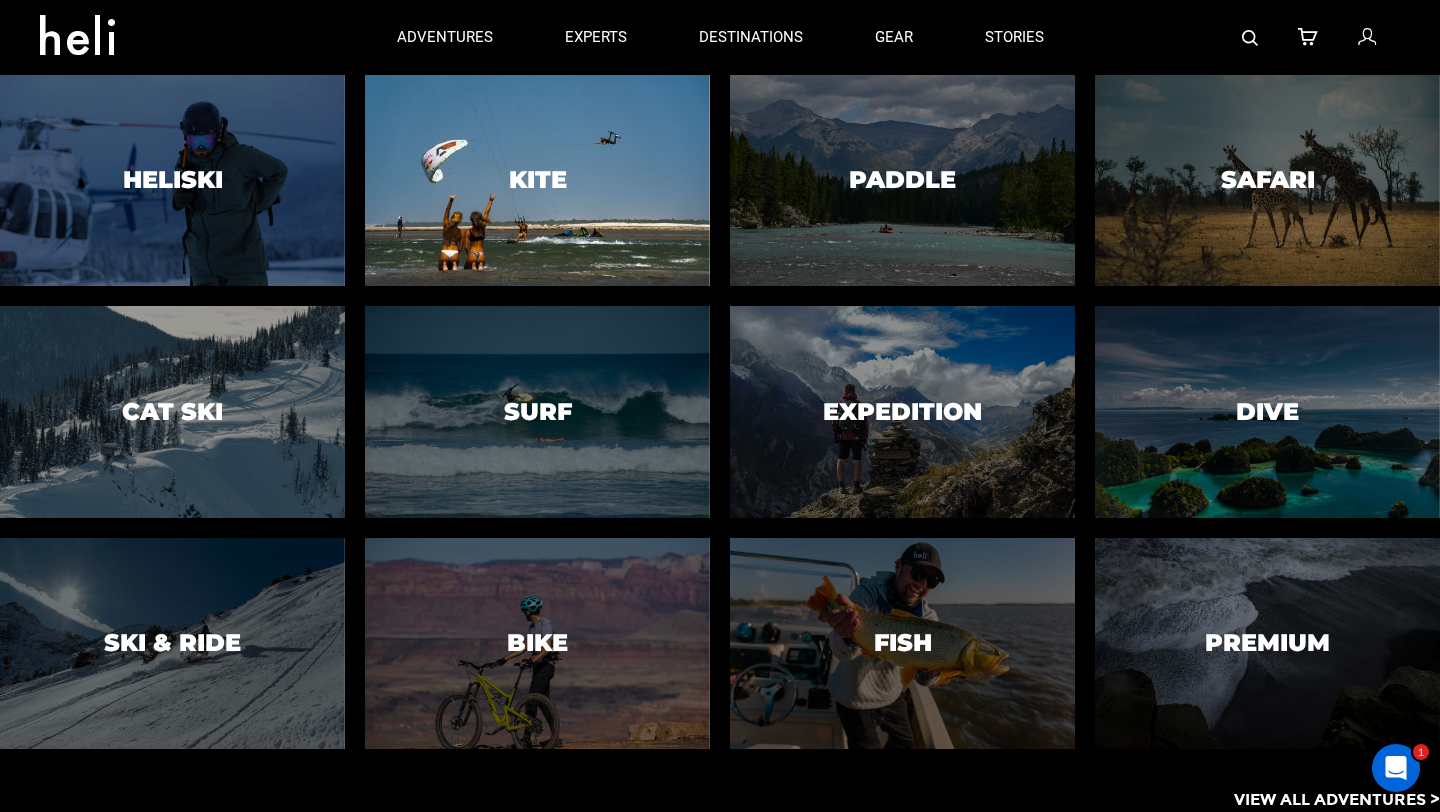 click at bounding box center (538, 181) 